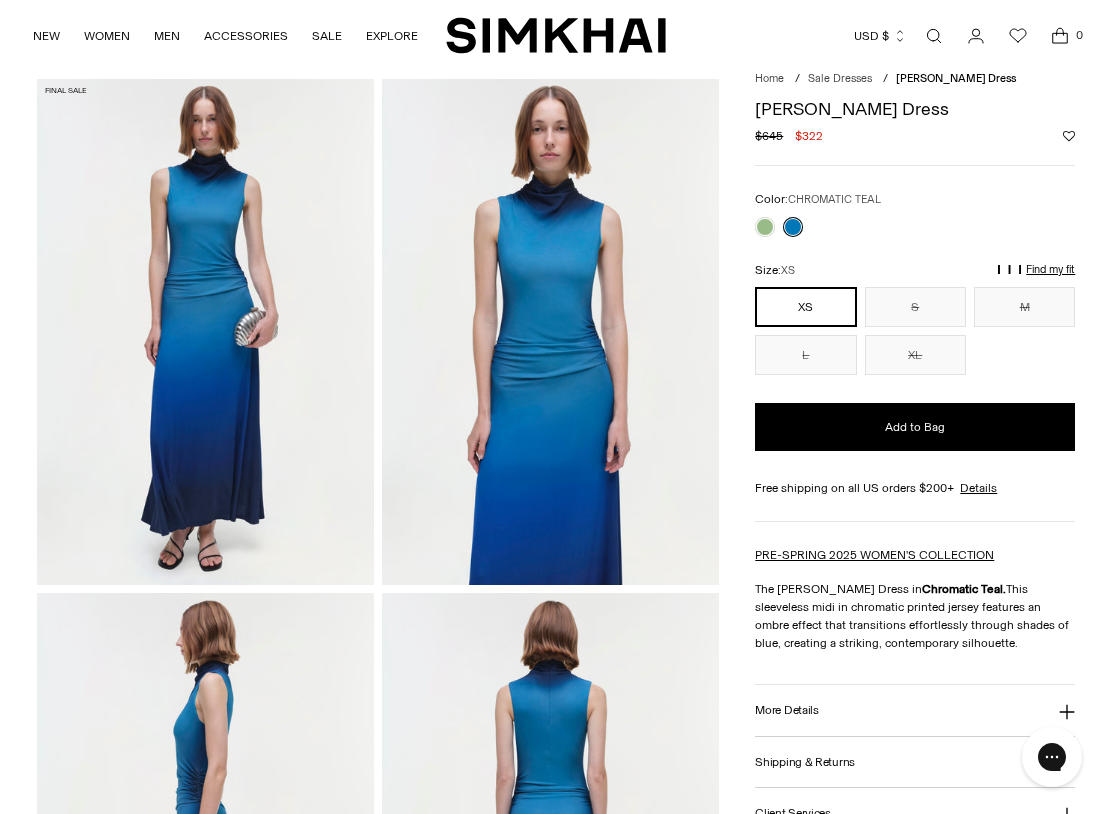 scroll, scrollTop: 0, scrollLeft: 0, axis: both 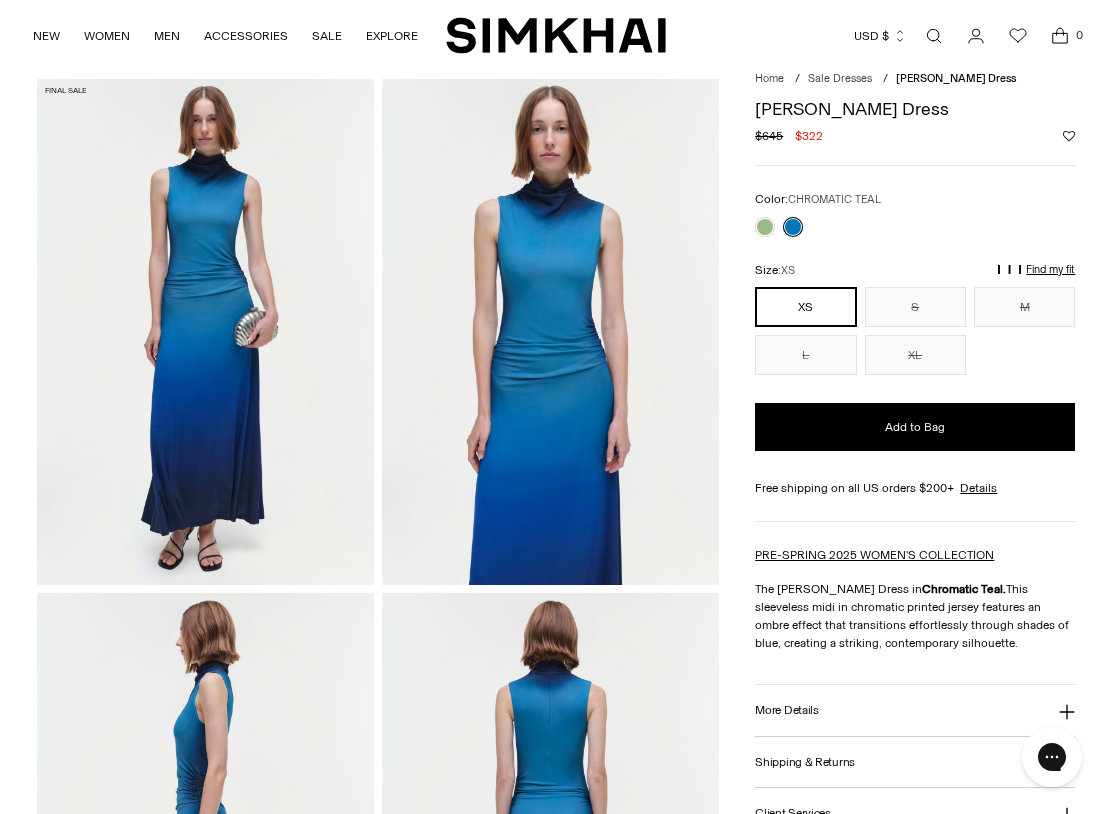 click on "Add to Bag" at bounding box center (915, 427) 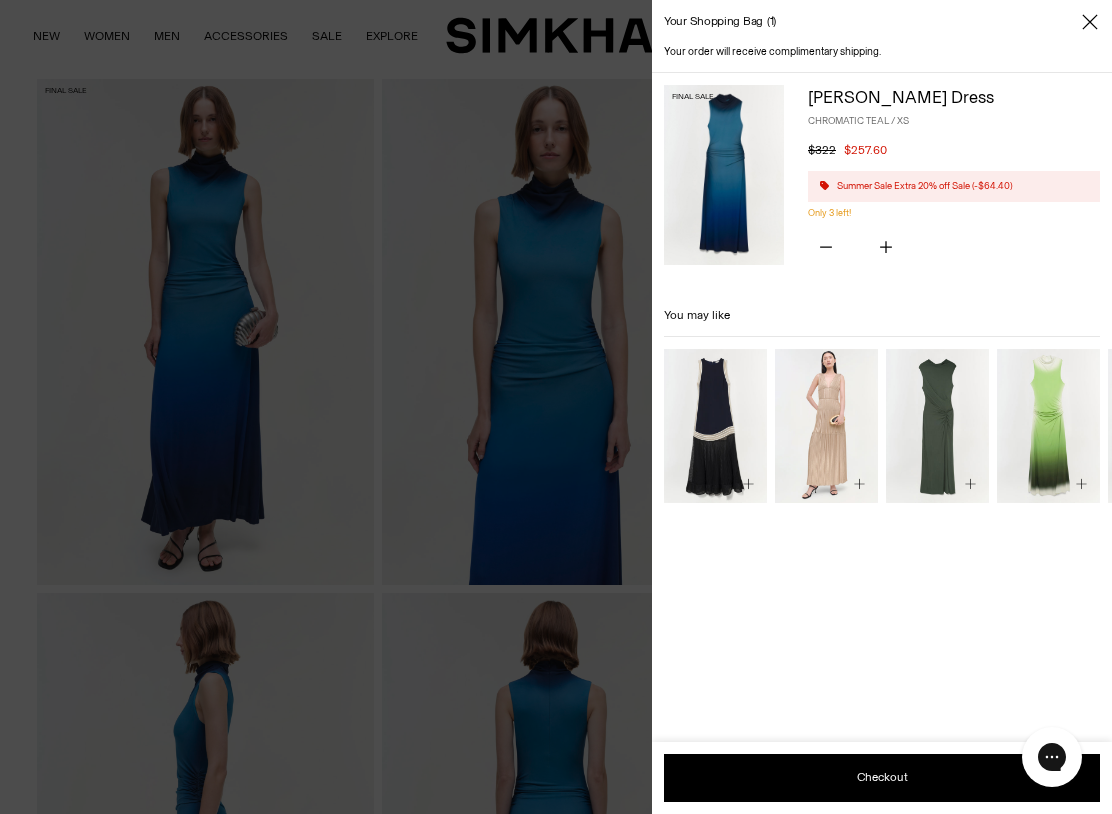 click at bounding box center (826, 249) 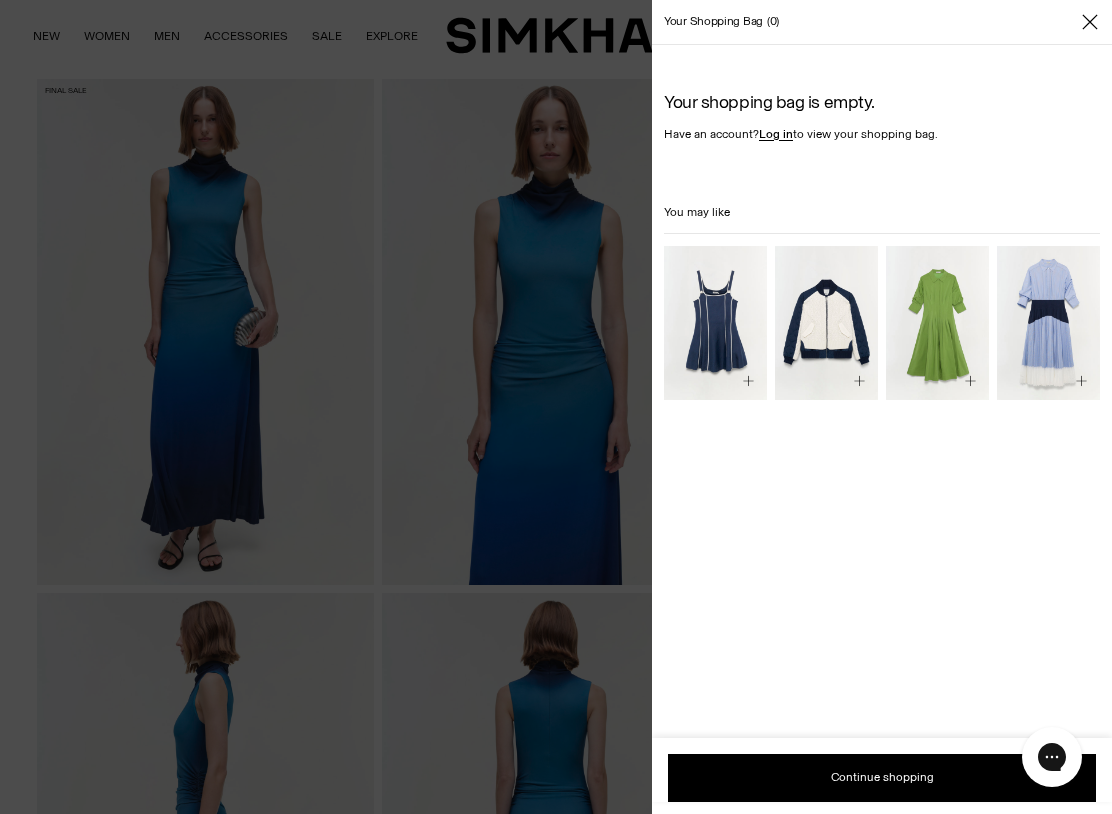 click at bounding box center (1090, 22) 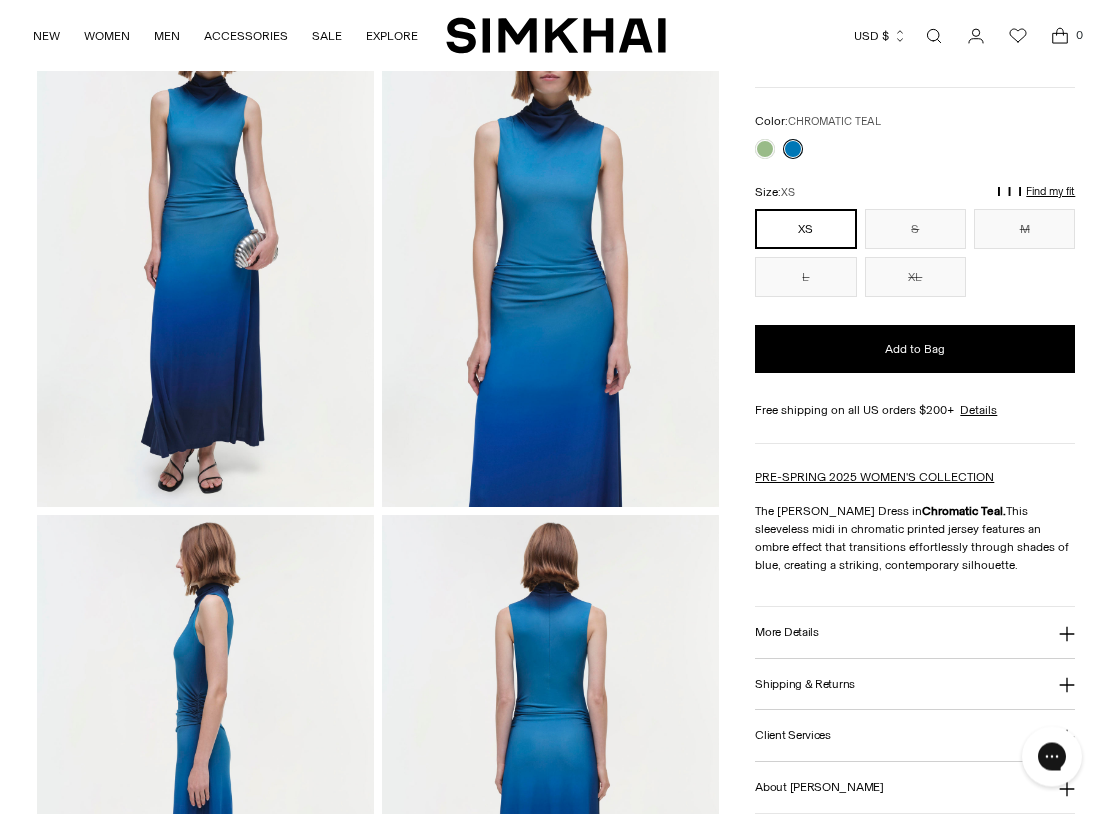 scroll, scrollTop: 151, scrollLeft: 0, axis: vertical 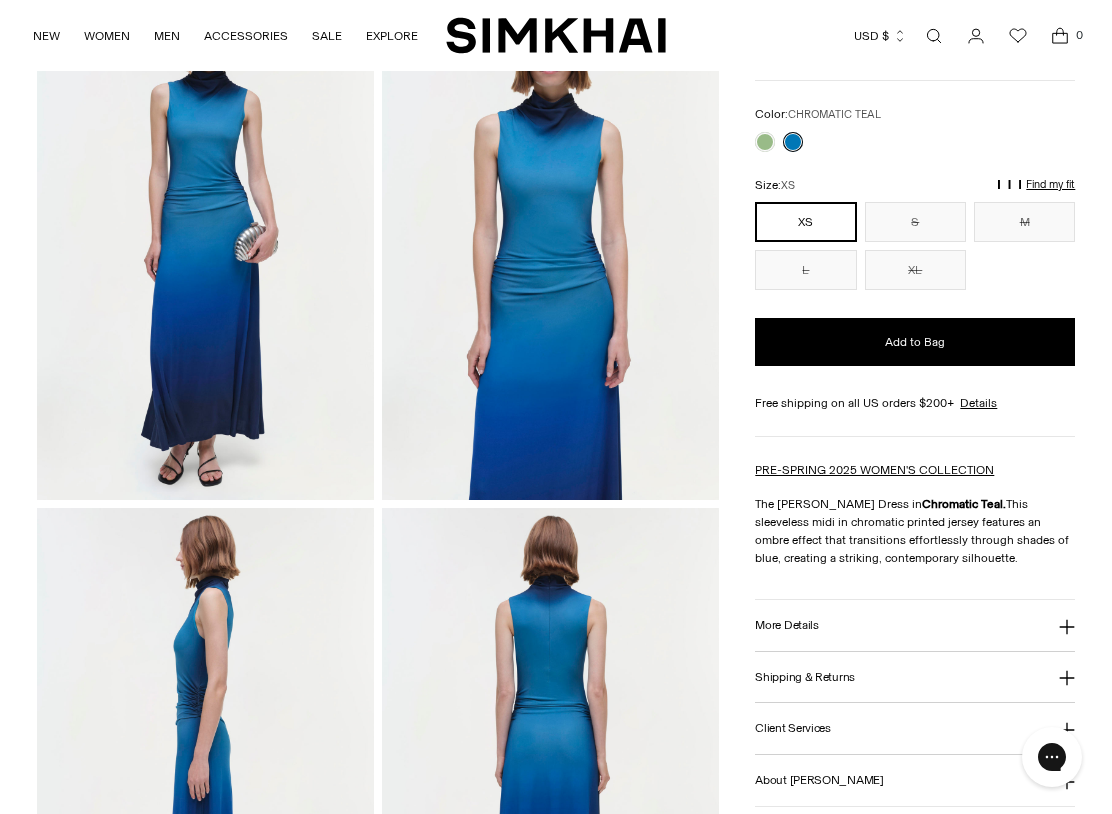 click on "M" at bounding box center [1024, 222] 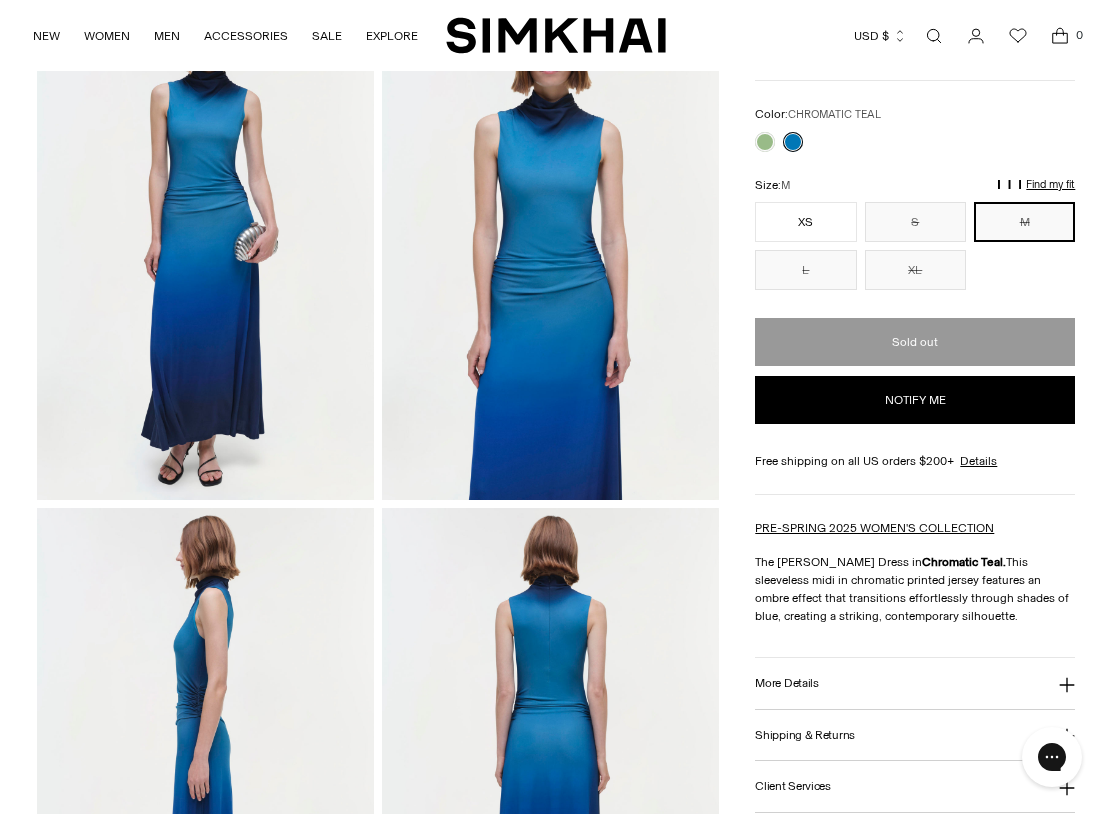 click on "S" at bounding box center [915, 222] 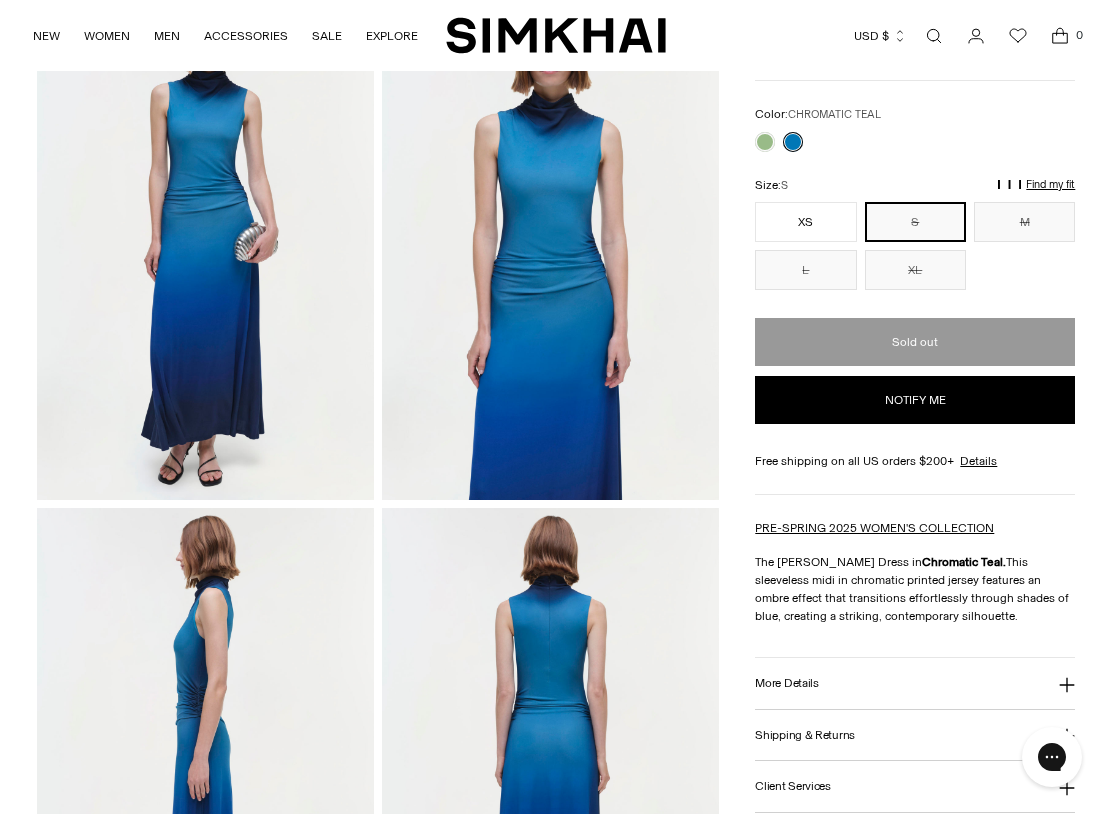 click on "XL" at bounding box center (915, 270) 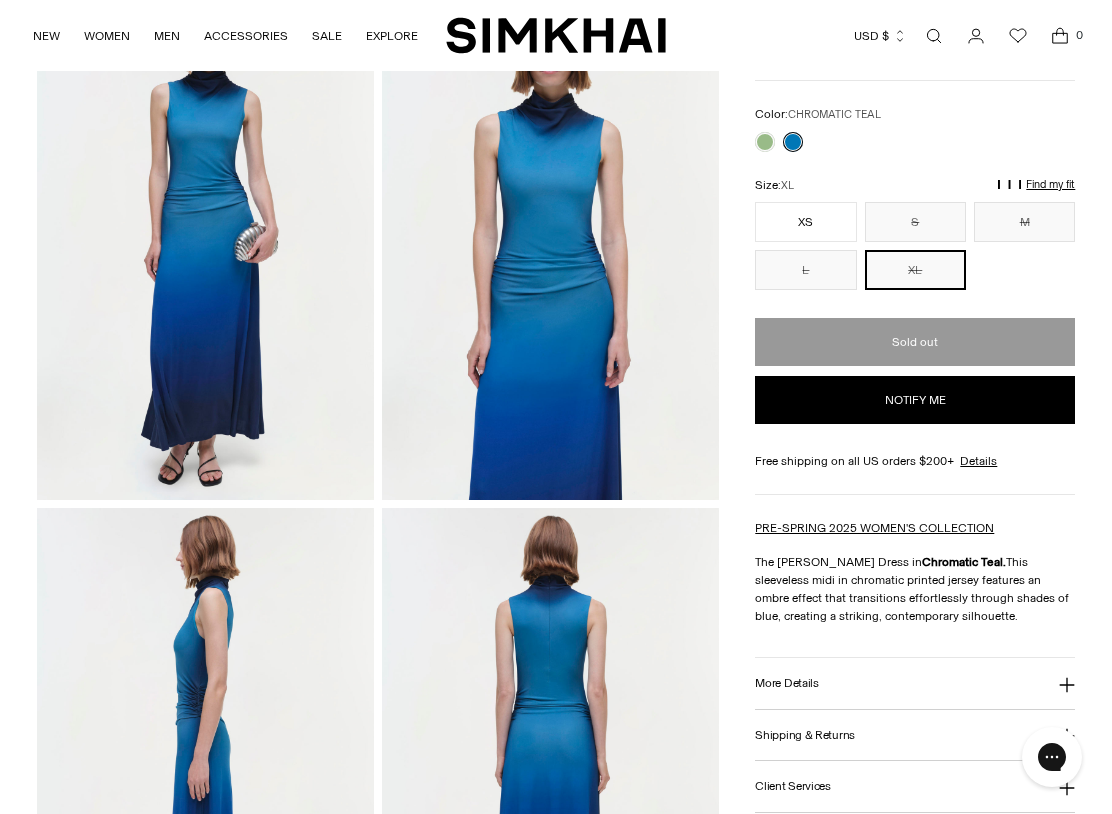 click on "L" at bounding box center [805, 270] 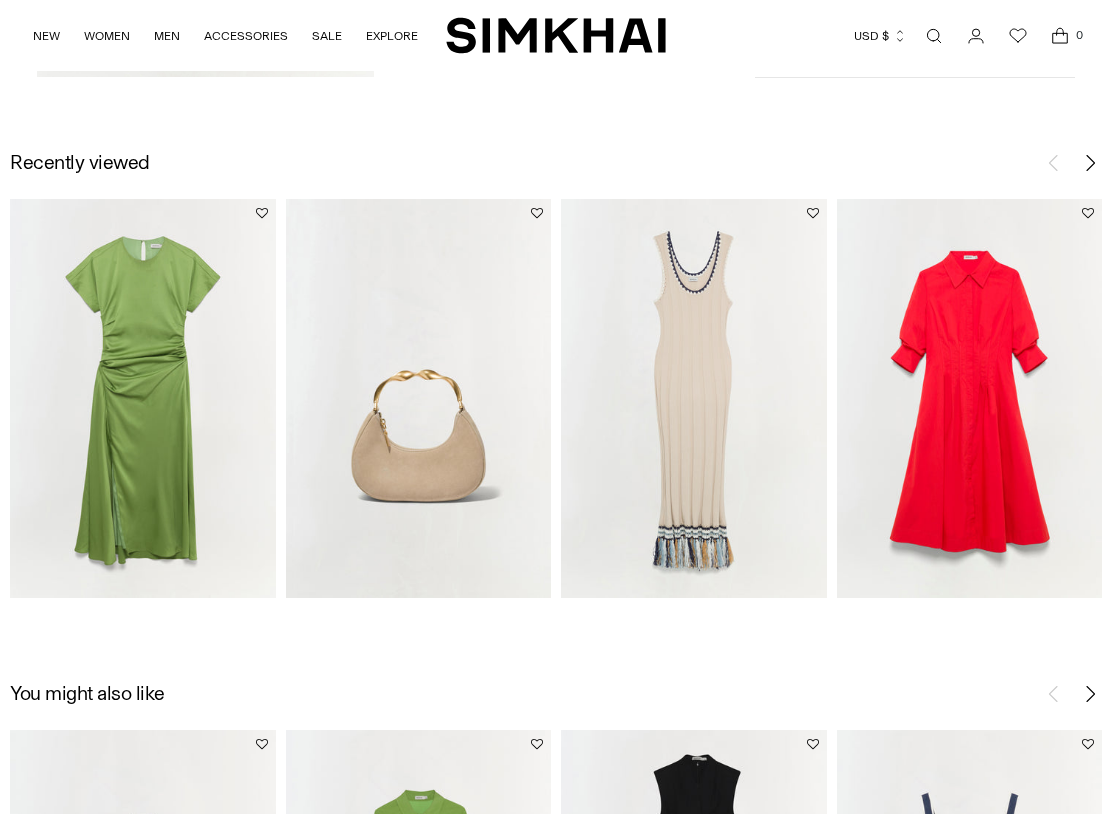scroll, scrollTop: 66, scrollLeft: 0, axis: vertical 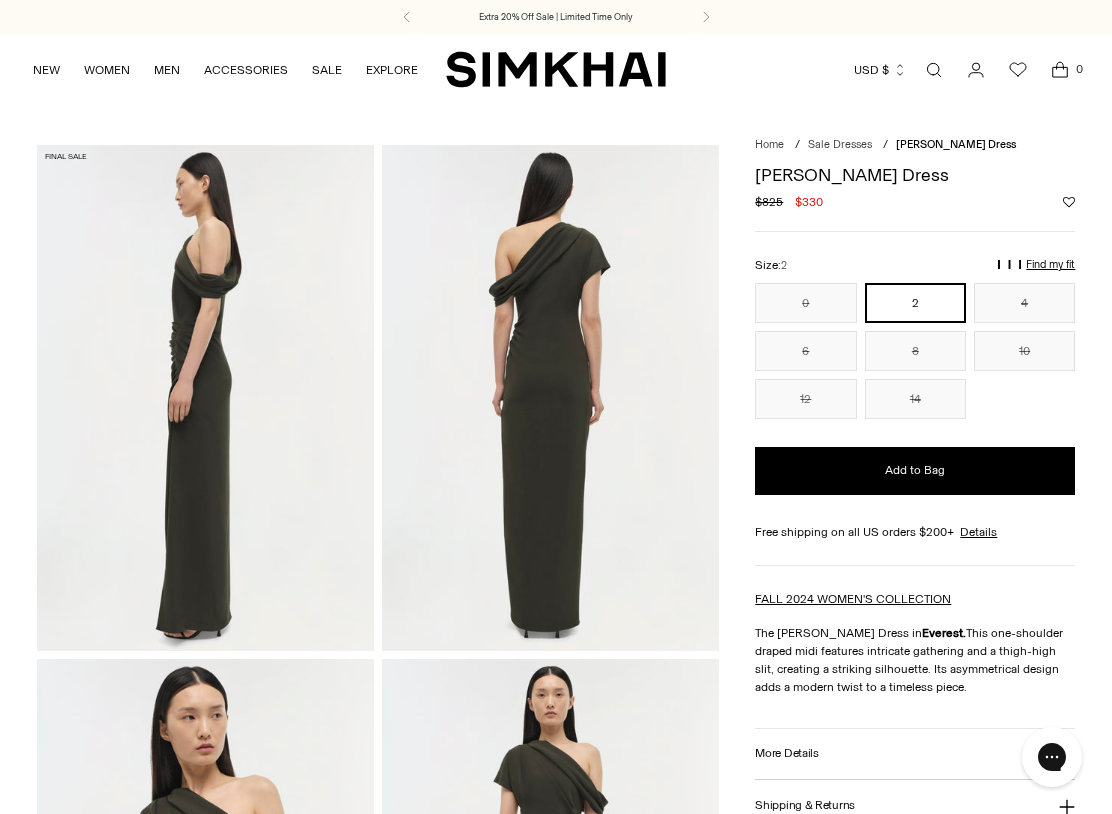 click on "2" at bounding box center (915, 303) 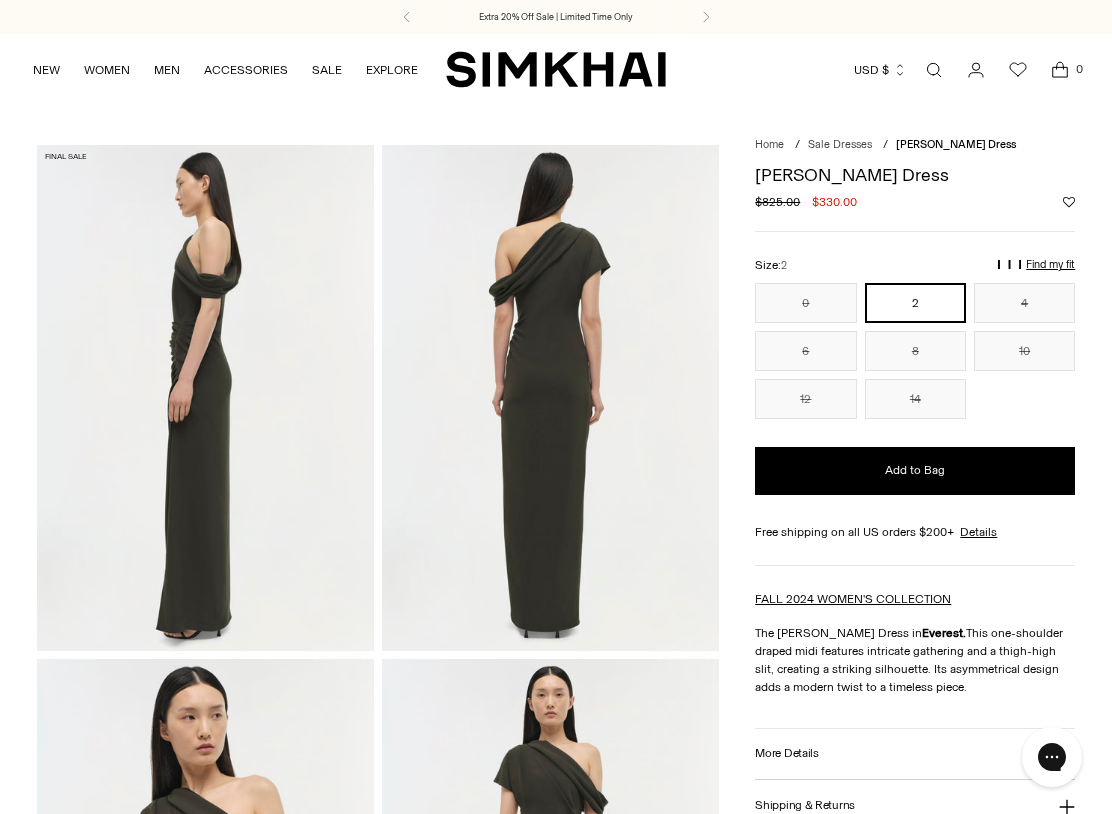 click on "2" at bounding box center [915, 303] 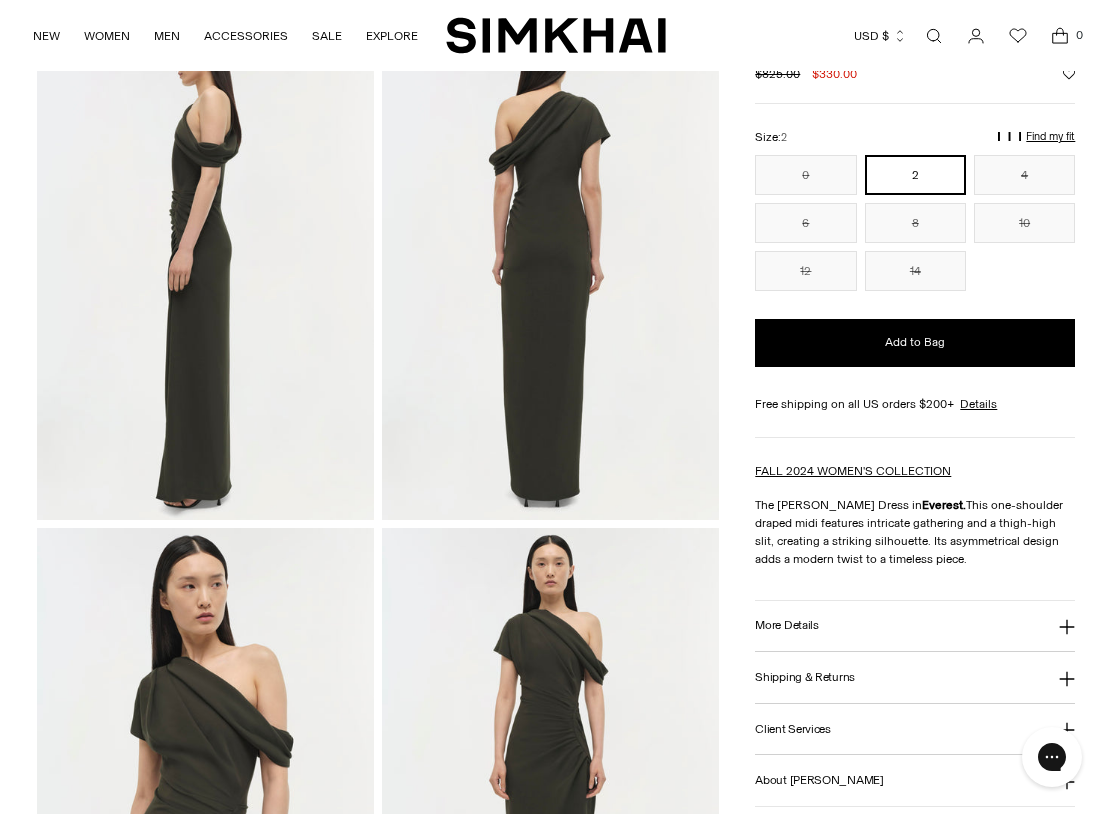 scroll, scrollTop: 122, scrollLeft: 0, axis: vertical 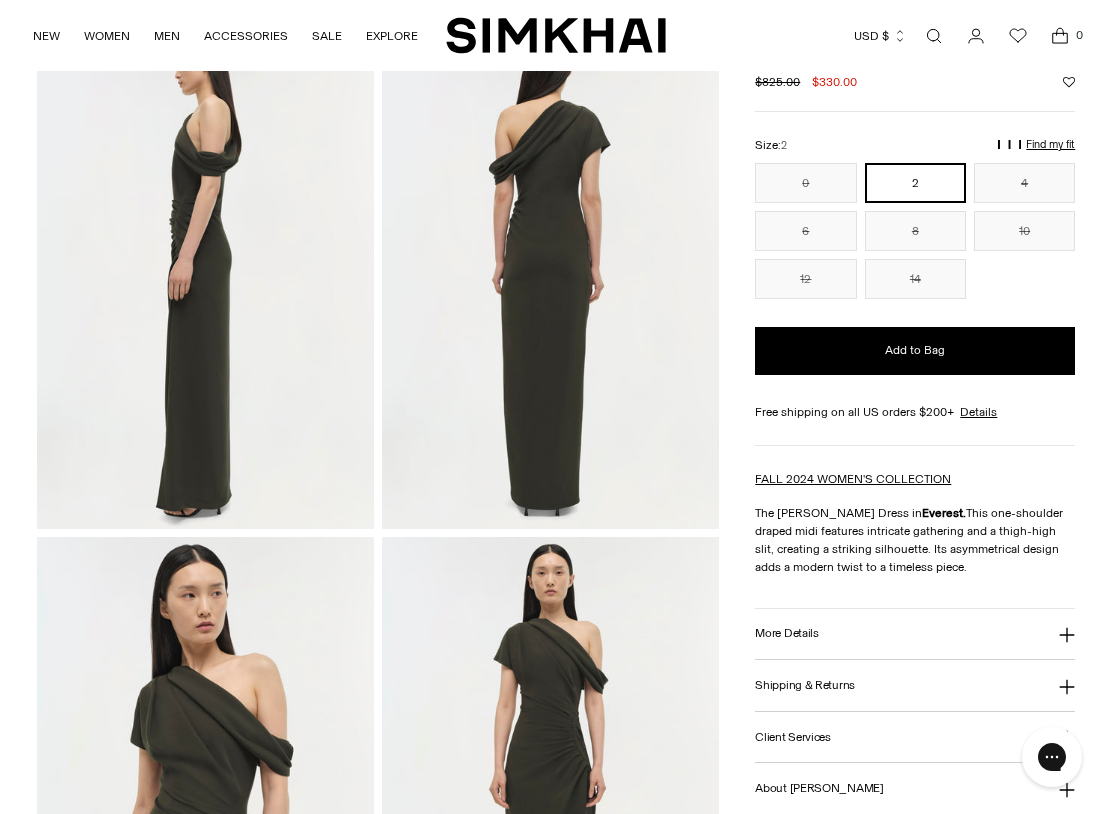 click on "Add to Bag" at bounding box center [915, 351] 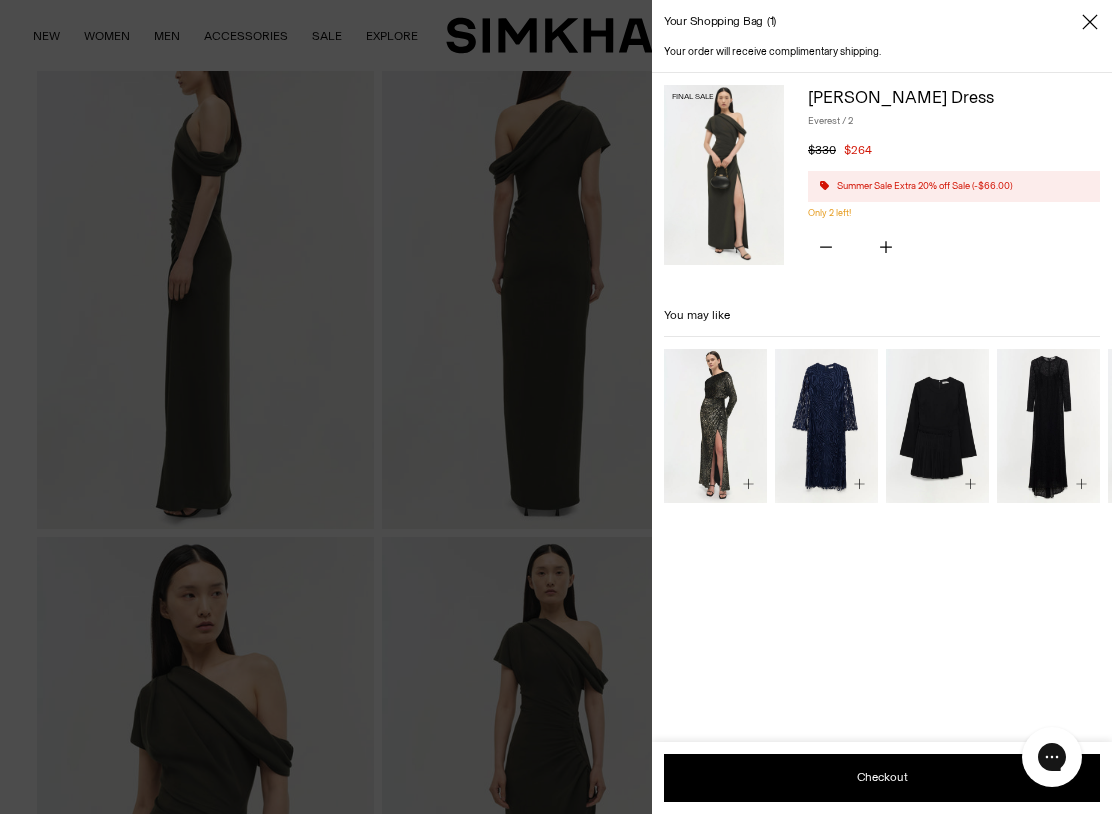 click at bounding box center [556, 407] 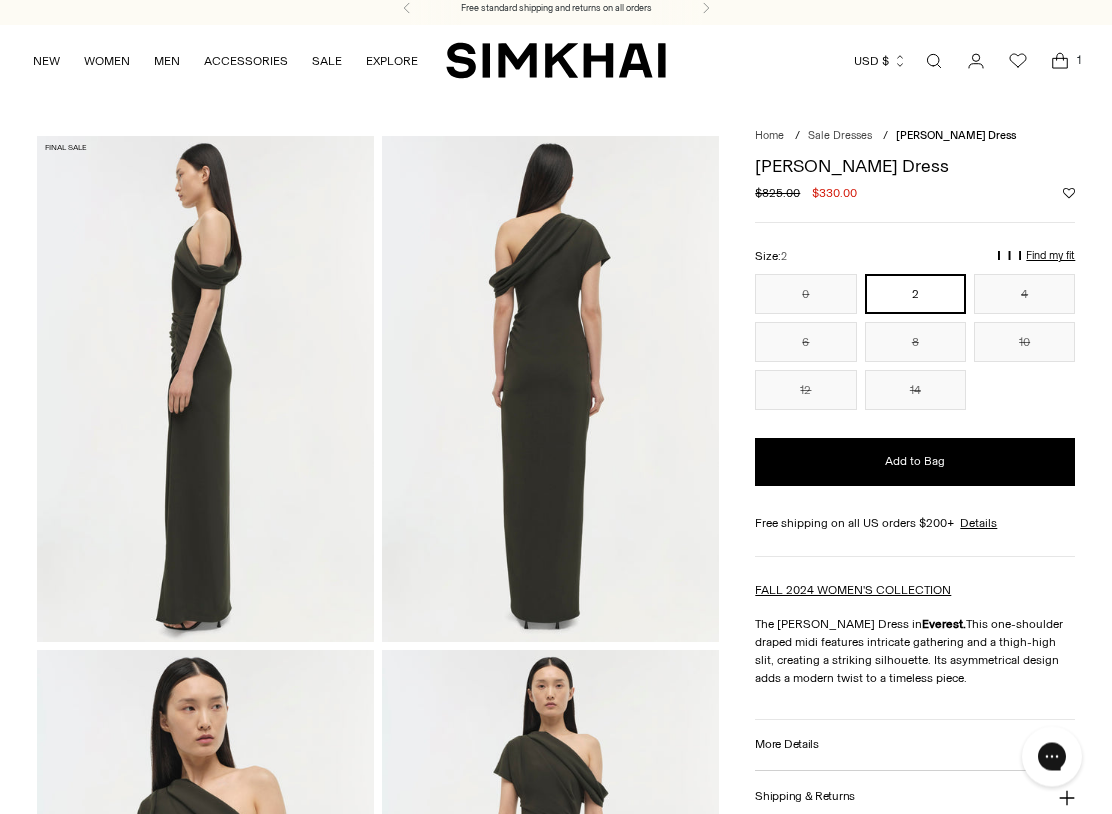 scroll, scrollTop: 0, scrollLeft: 0, axis: both 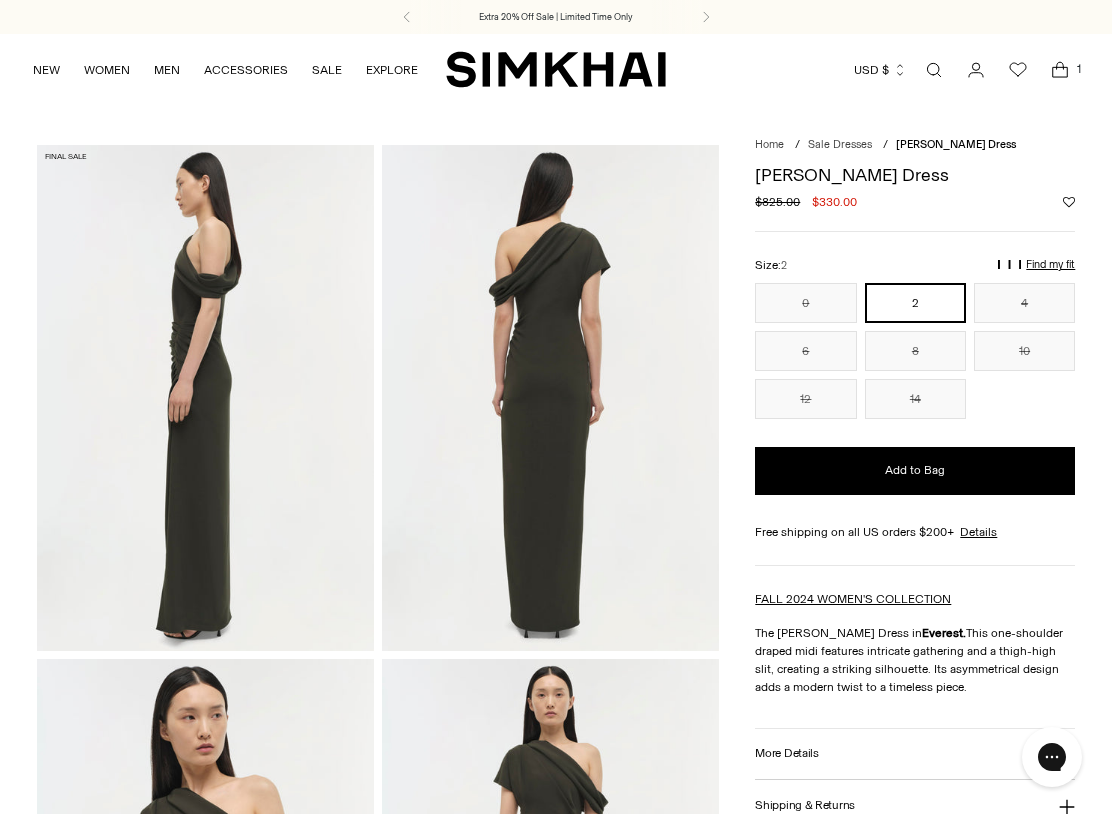 click on "Add to Bag" at bounding box center [915, 471] 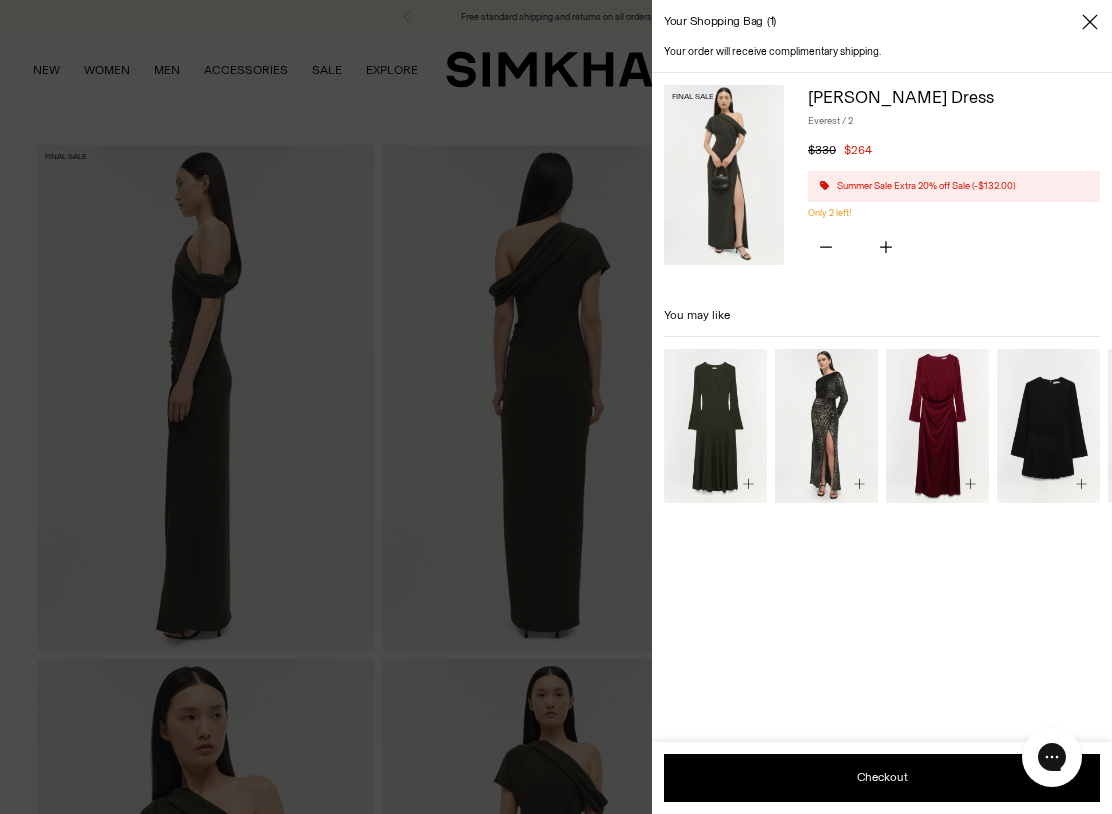 click at bounding box center (826, 249) 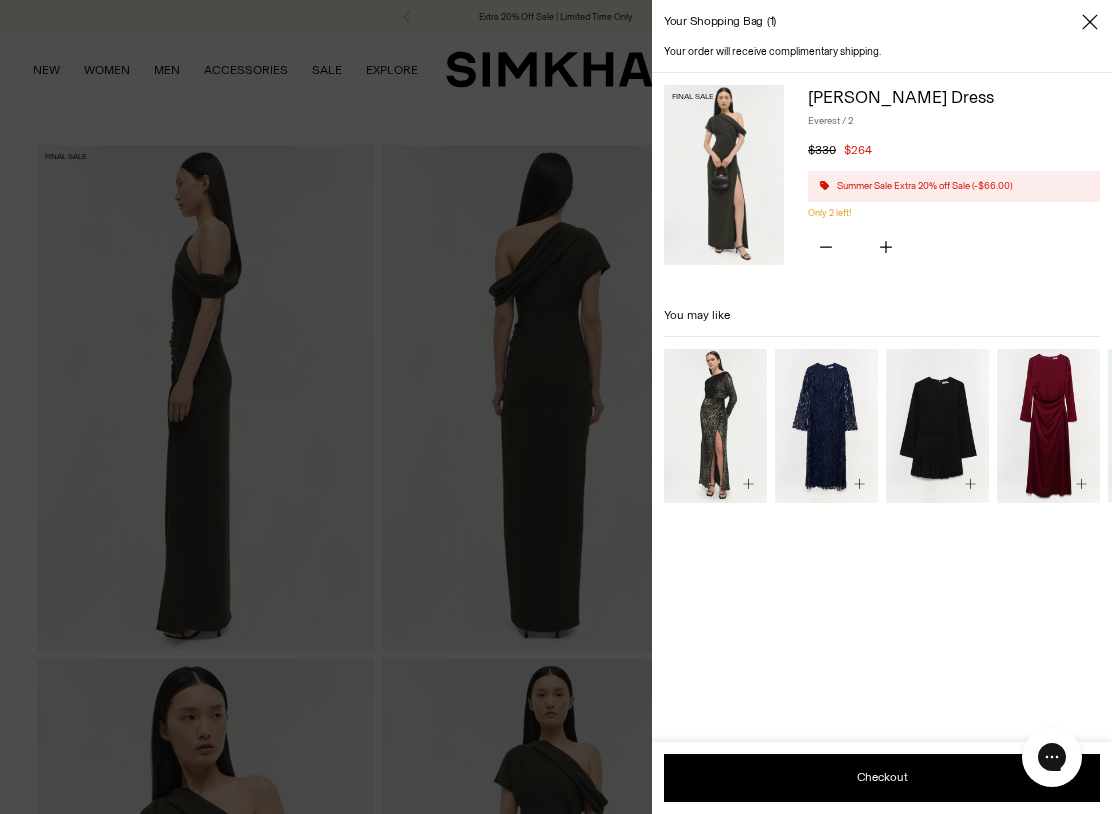 click at bounding box center [1048, 426] 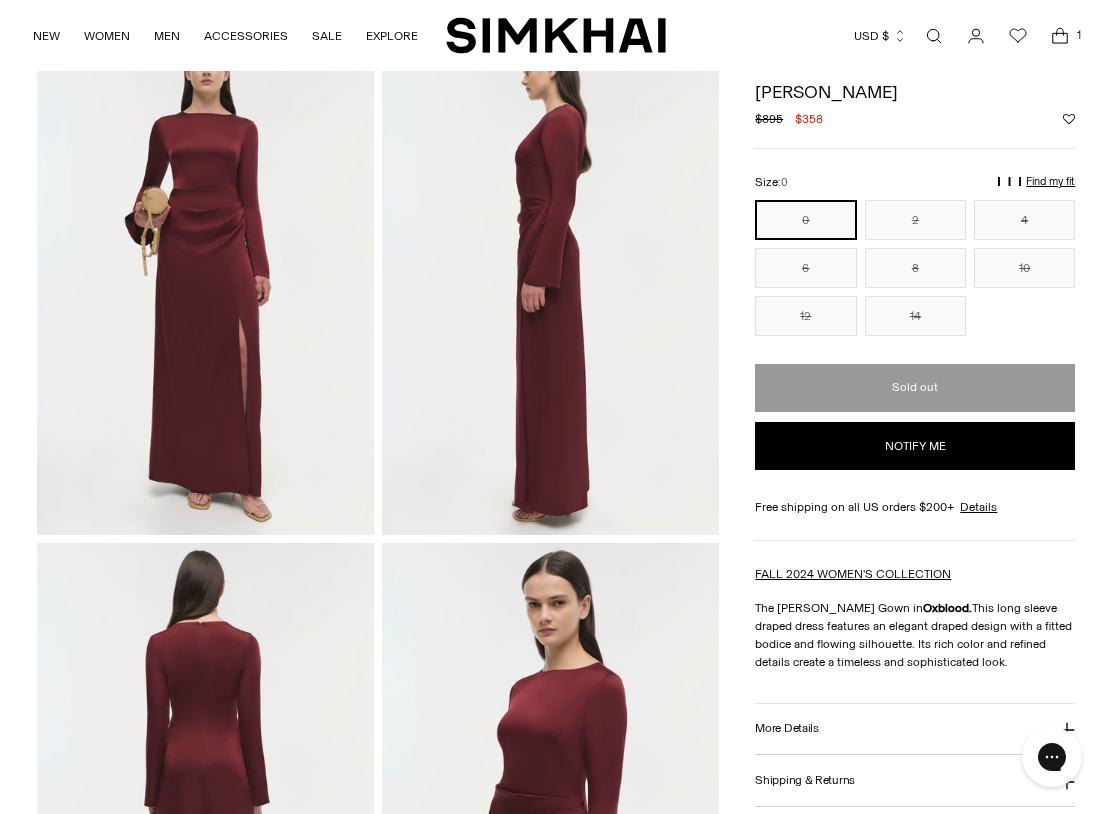 scroll, scrollTop: 0, scrollLeft: 0, axis: both 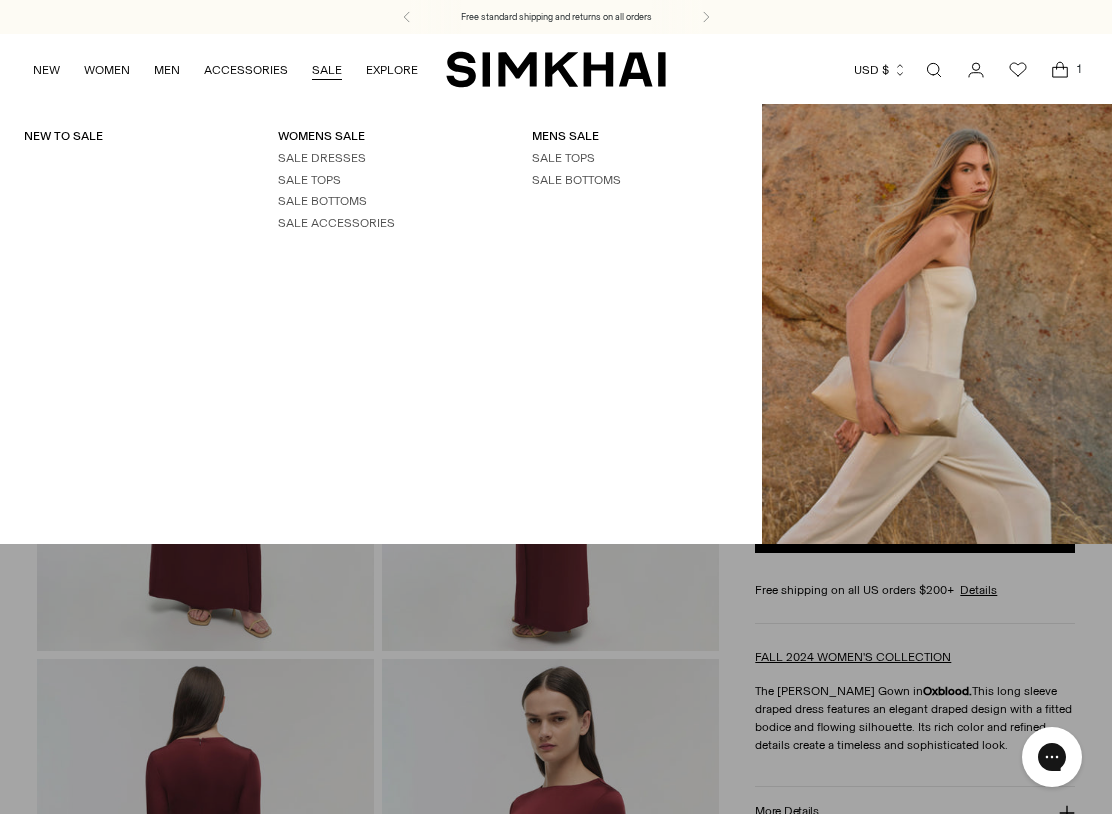 click on "WOMENS SALE" at bounding box center (321, 136) 